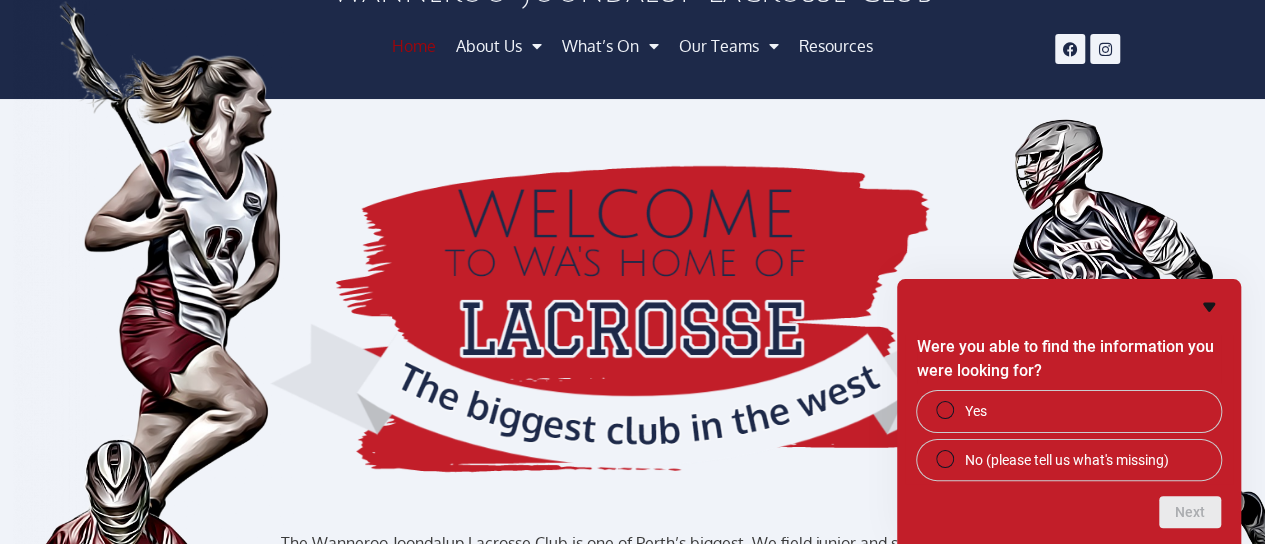 scroll, scrollTop: 0, scrollLeft: 0, axis: both 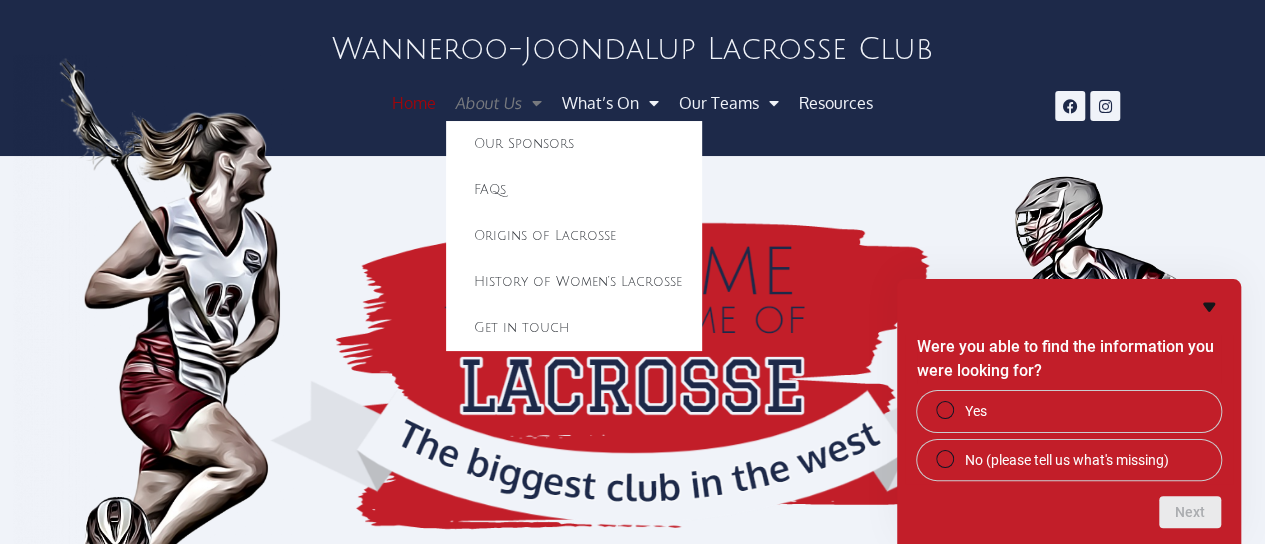 click on "About Us" 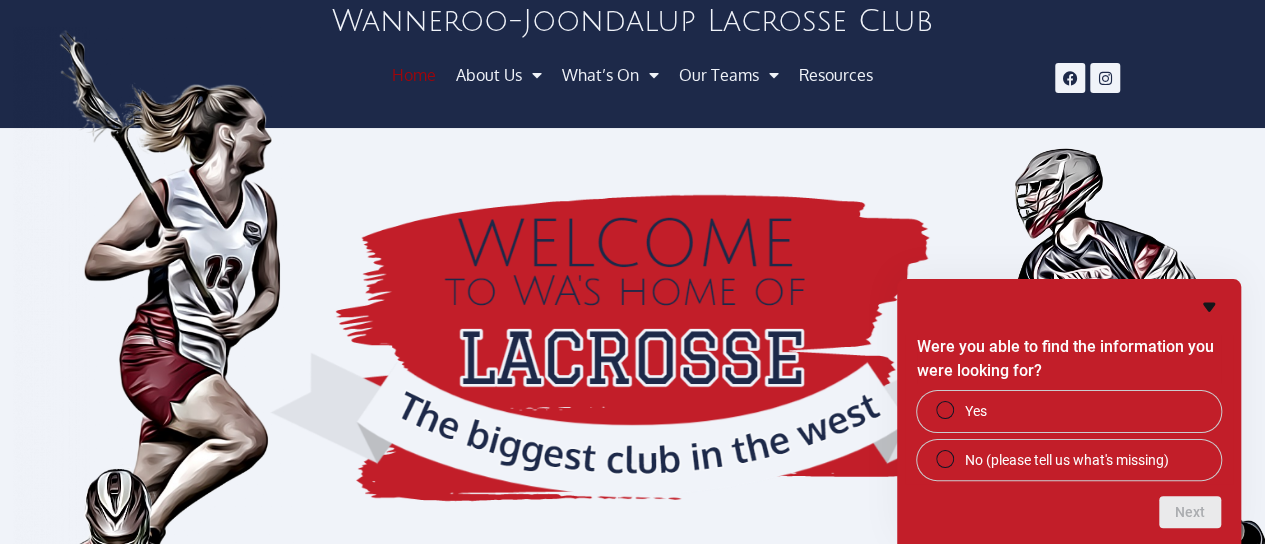 scroll, scrollTop: 0, scrollLeft: 0, axis: both 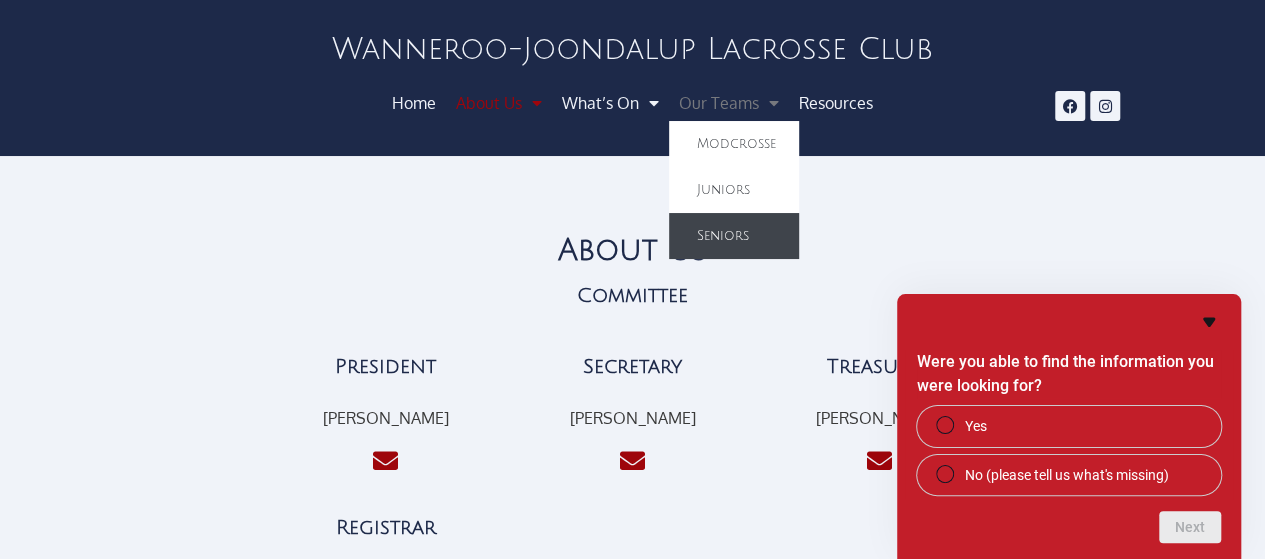 click on "Seniors" 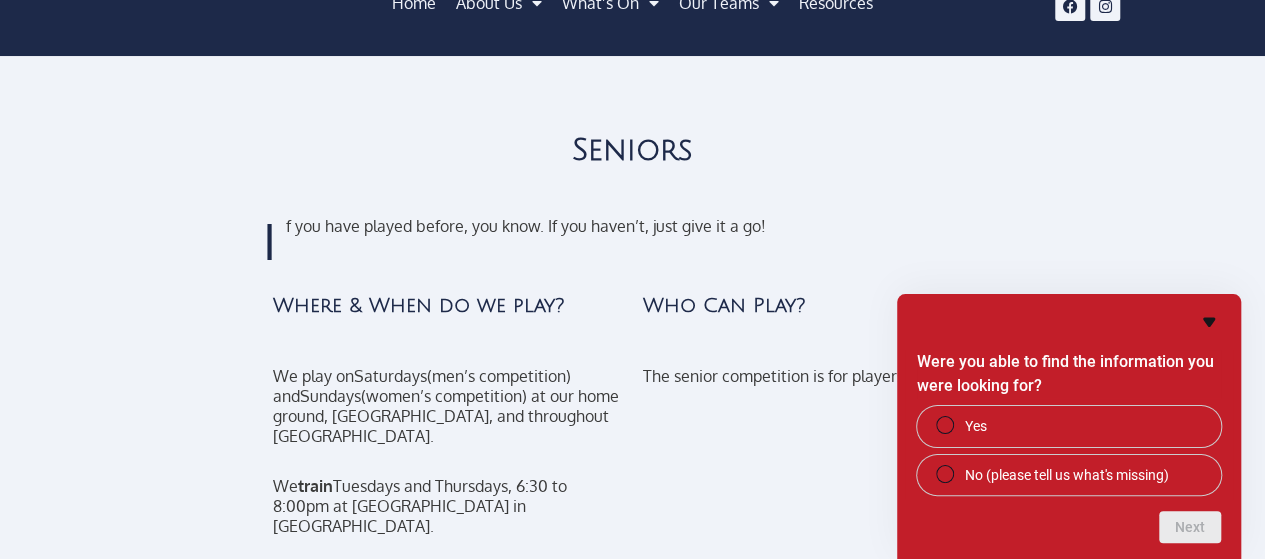 scroll, scrollTop: 0, scrollLeft: 0, axis: both 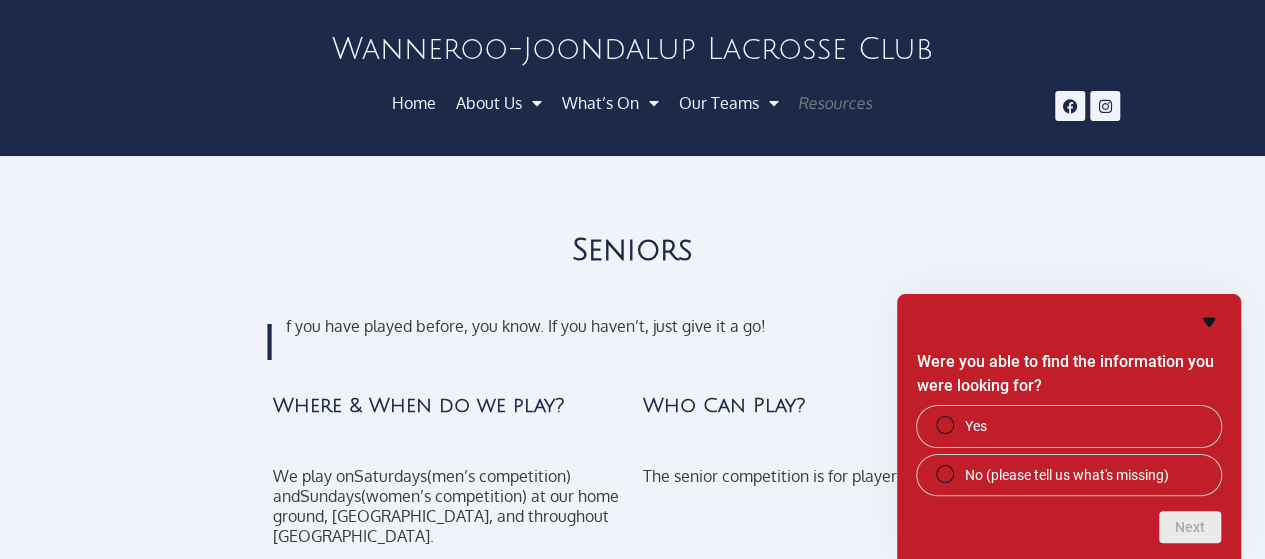 click on "Resources" 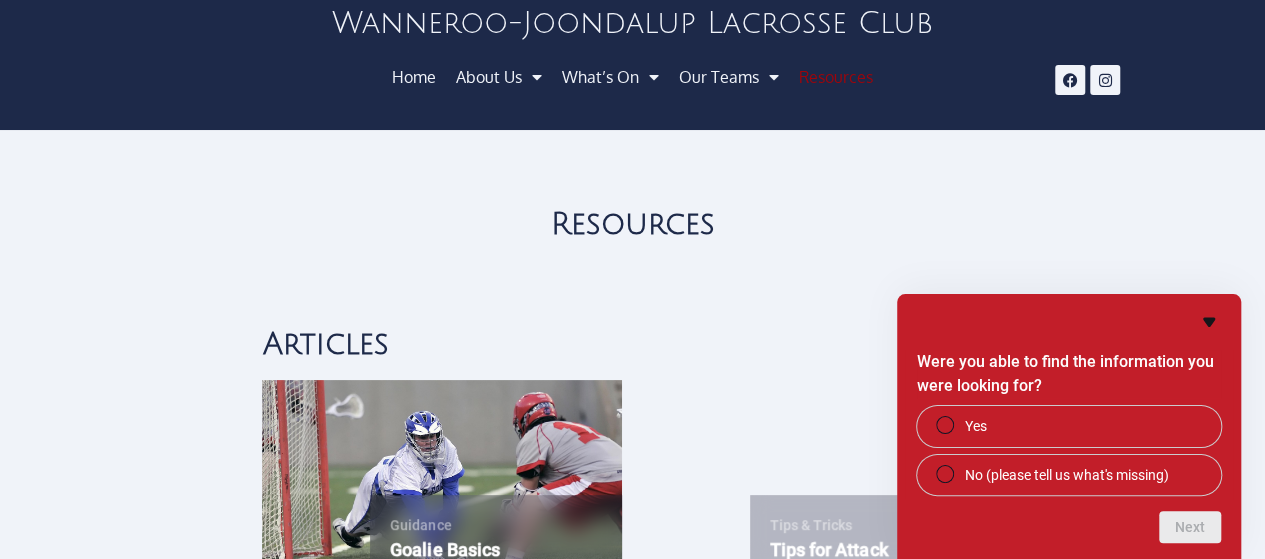 scroll, scrollTop: 0, scrollLeft: 0, axis: both 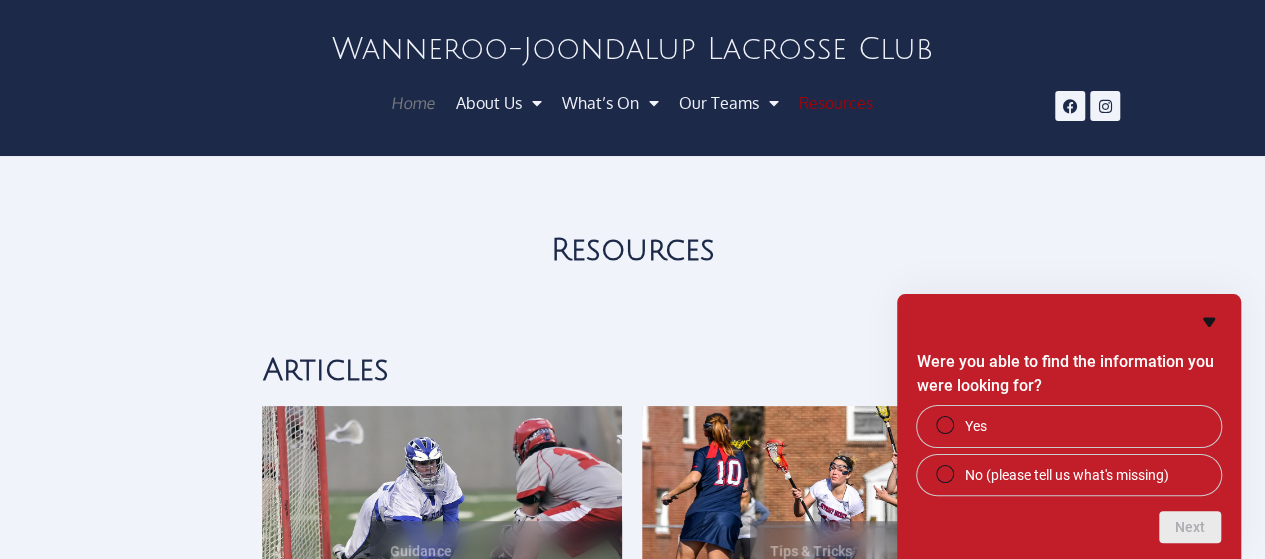 click on "Home" 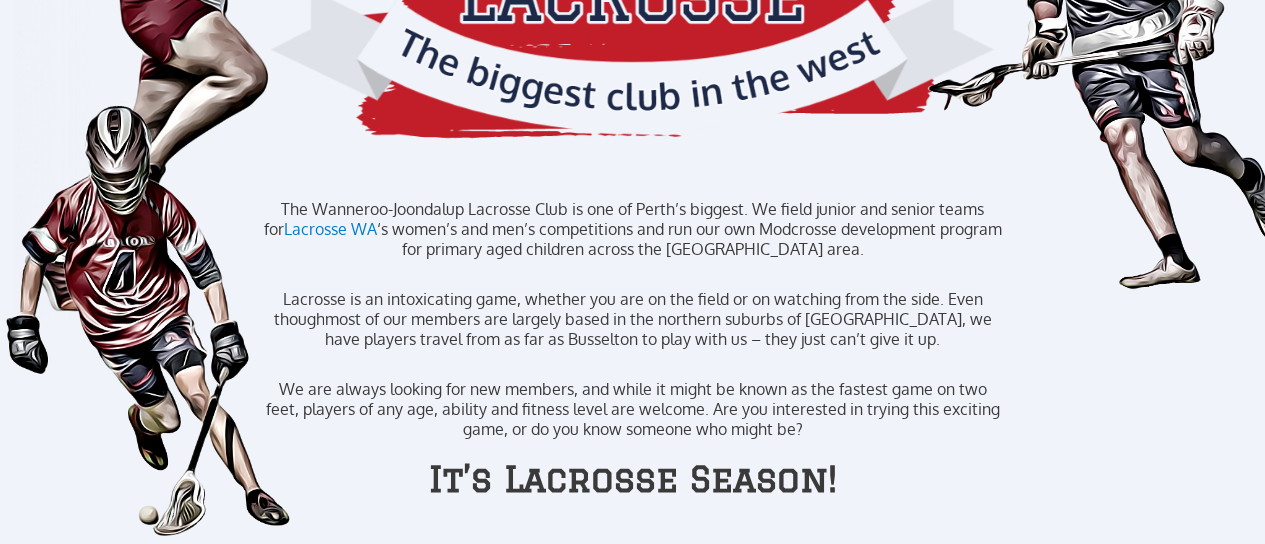 scroll, scrollTop: 500, scrollLeft: 0, axis: vertical 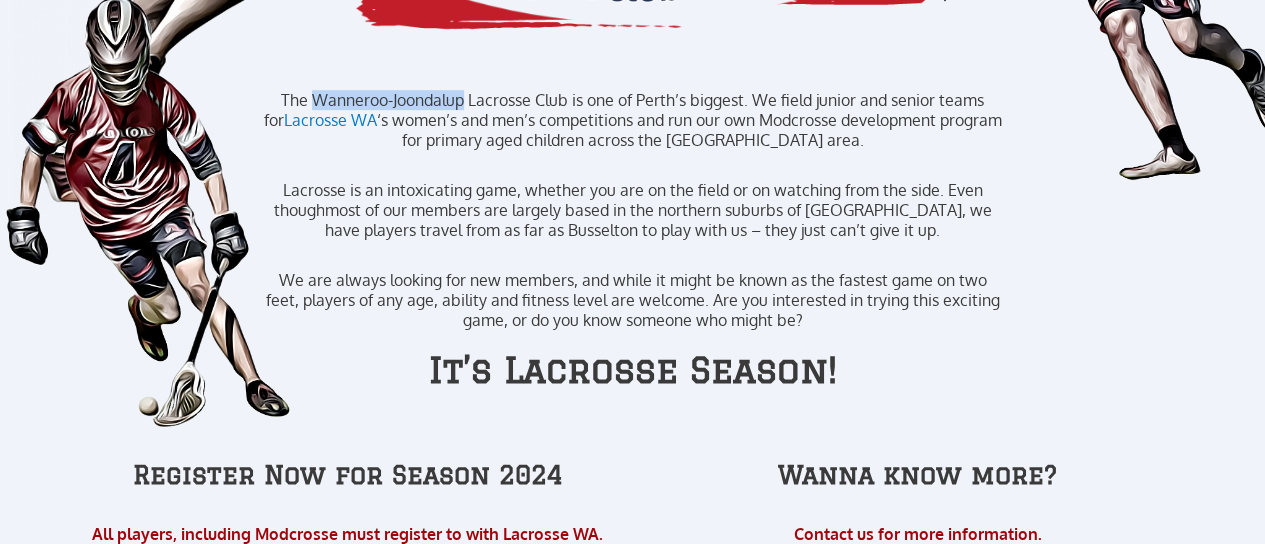 drag, startPoint x: 454, startPoint y: 103, endPoint x: 300, endPoint y: 105, distance: 154.01299 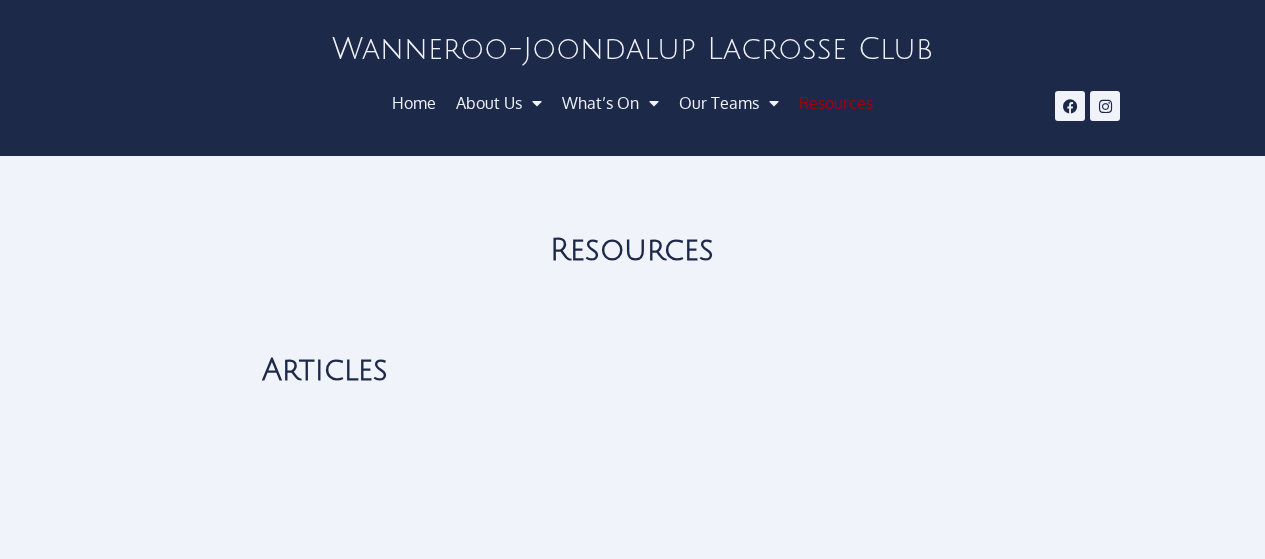 scroll, scrollTop: 0, scrollLeft: 0, axis: both 